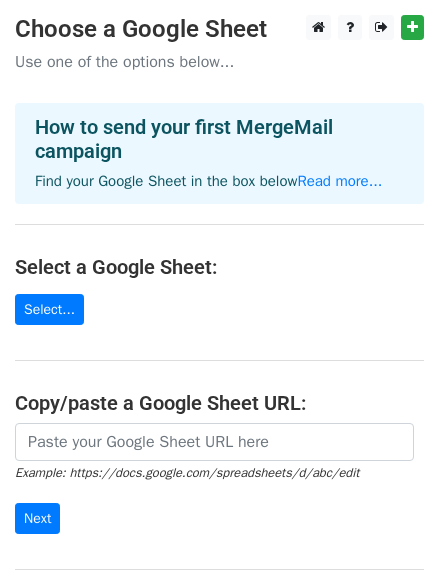 scroll, scrollTop: 0, scrollLeft: 0, axis: both 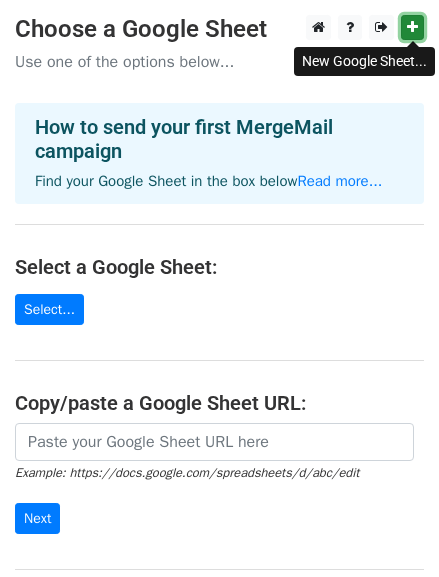 click at bounding box center [412, 27] 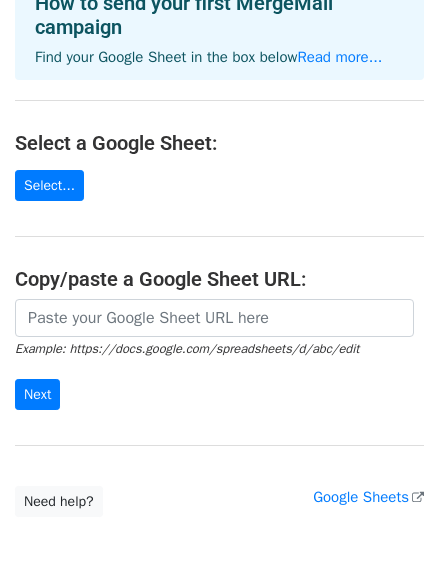 scroll, scrollTop: 79, scrollLeft: 0, axis: vertical 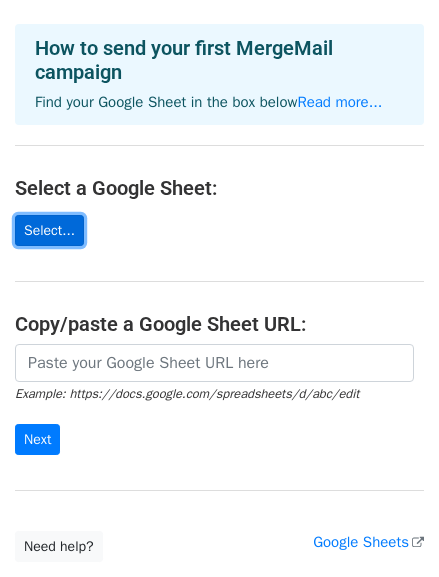 click on "Select..." at bounding box center [49, 230] 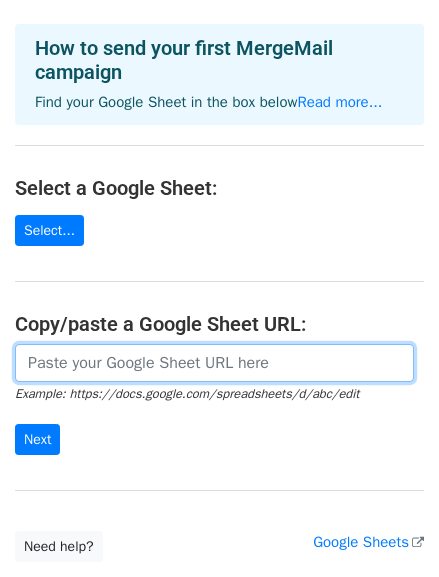 click at bounding box center [214, 363] 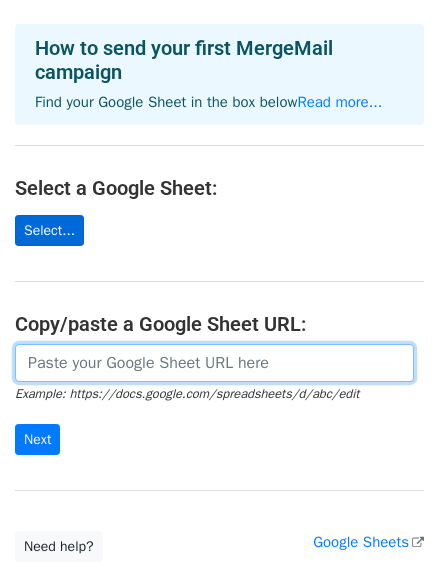paste on "https://docs.google.com/spreadsheets/d/1DVxpyA90sOthzOsRdq7-mqlXBxoAwAUpkq8wXwlYlSo/edit?gid=0#gid=0" 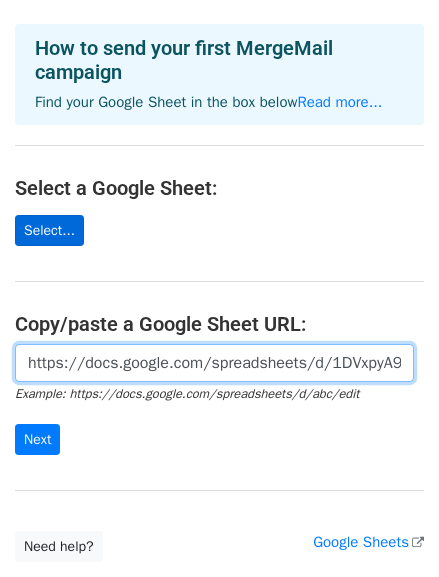 scroll, scrollTop: 0, scrollLeft: 445, axis: horizontal 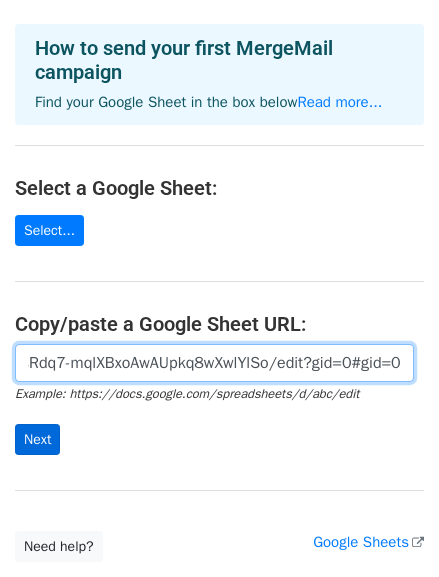type on "https://docs.google.com/spreadsheets/d/1DVxpyA90sOthzOsRdq7-mqlXBxoAwAUpkq8wXwlYlSo/edit?gid=0#gid=0" 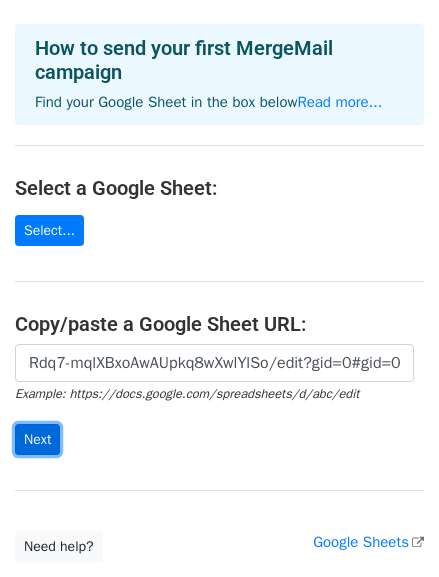 scroll, scrollTop: 0, scrollLeft: 0, axis: both 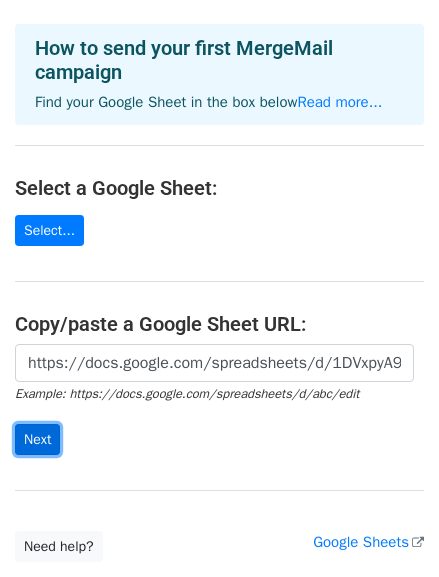 click on "Next" at bounding box center (37, 439) 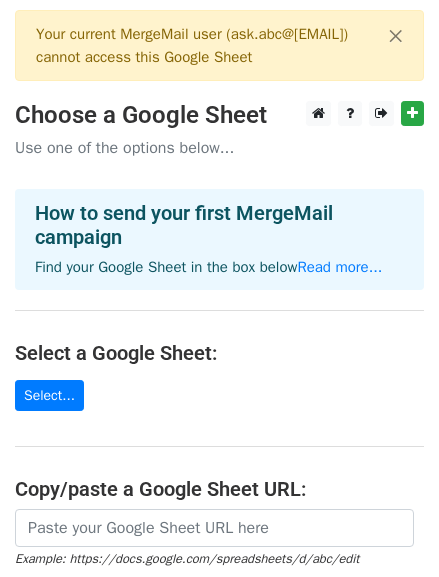 scroll, scrollTop: 0, scrollLeft: 0, axis: both 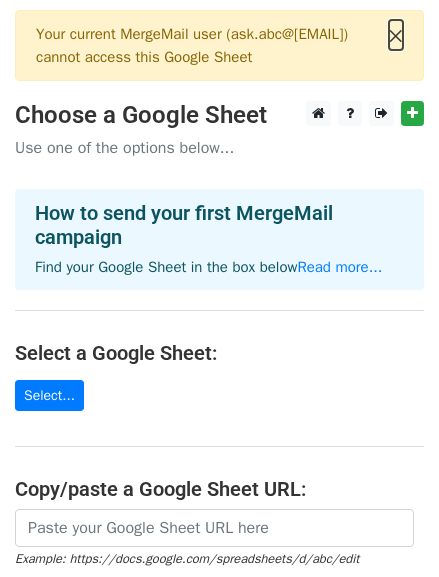 click on "×" at bounding box center (396, 35) 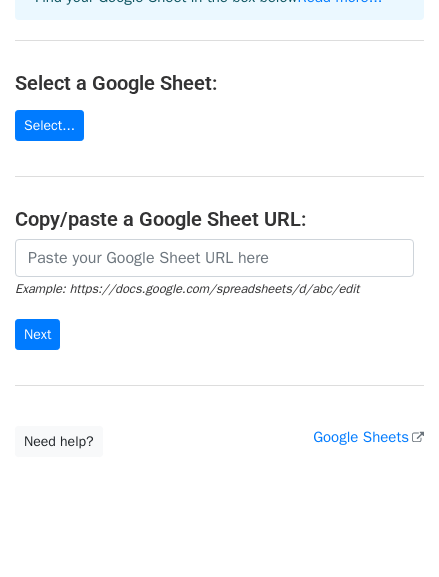 scroll, scrollTop: 192, scrollLeft: 0, axis: vertical 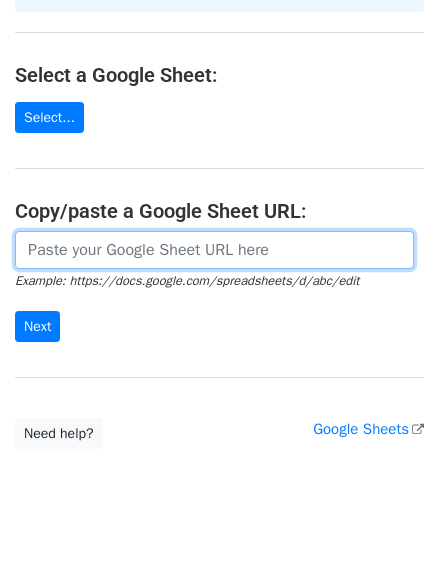 click at bounding box center [214, 250] 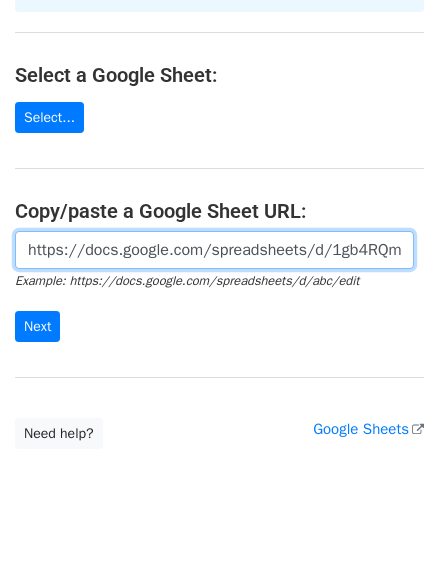 scroll, scrollTop: 0, scrollLeft: 440, axis: horizontal 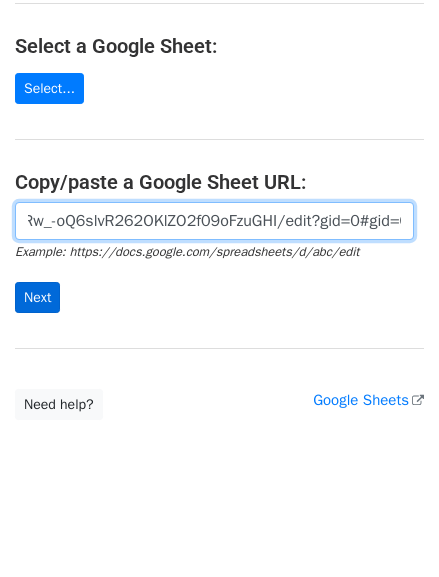 type on "https://docs.google.com/spreadsheets/d/1gb4RQmwS4e1nfRw_-oQ6slvR262OKlZO2f09oFzuGHI/edit?gid=0#gid=0" 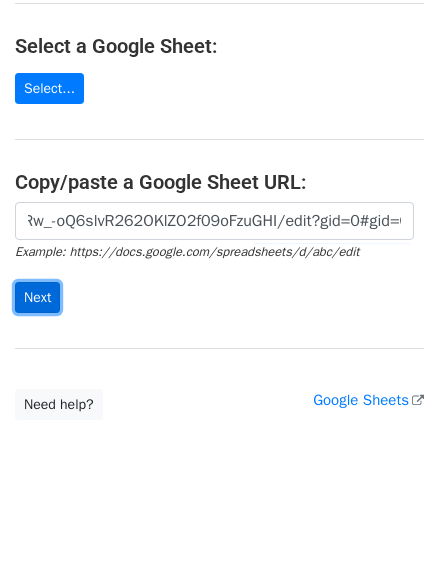scroll, scrollTop: 0, scrollLeft: 0, axis: both 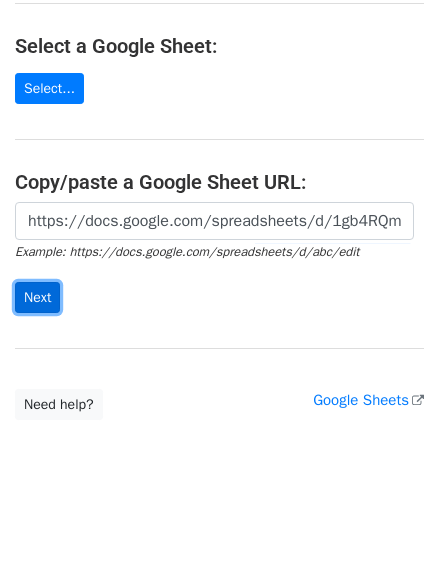 click on "Next" at bounding box center [37, 297] 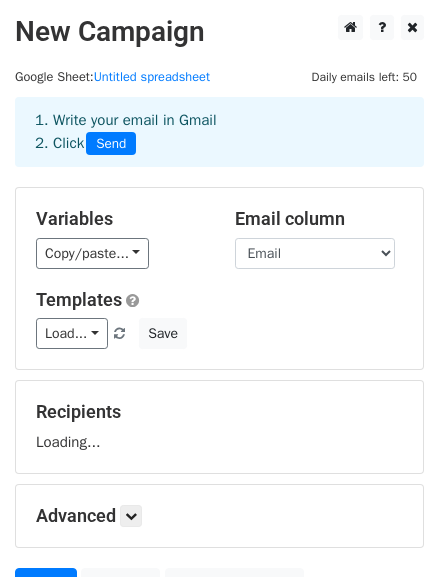 scroll, scrollTop: 0, scrollLeft: 0, axis: both 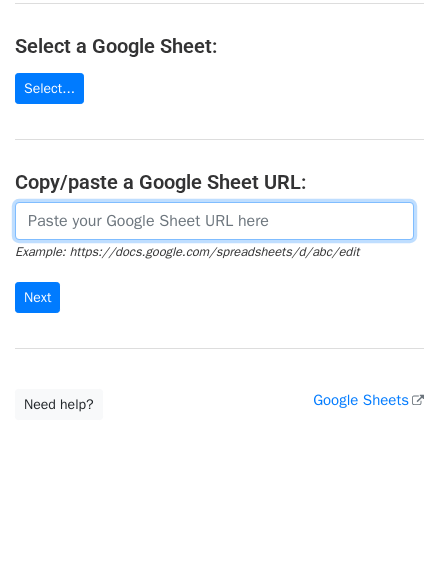 click at bounding box center [214, 221] 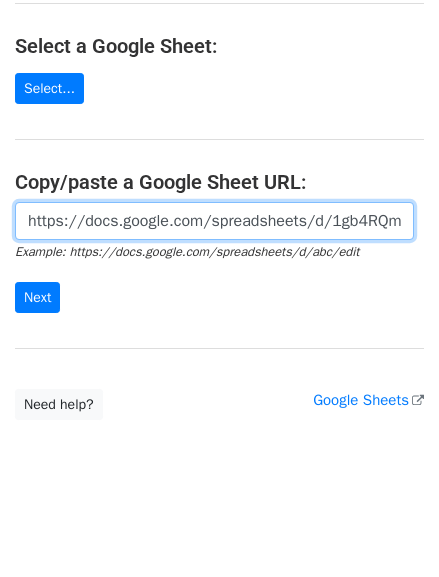 scroll, scrollTop: 0, scrollLeft: 440, axis: horizontal 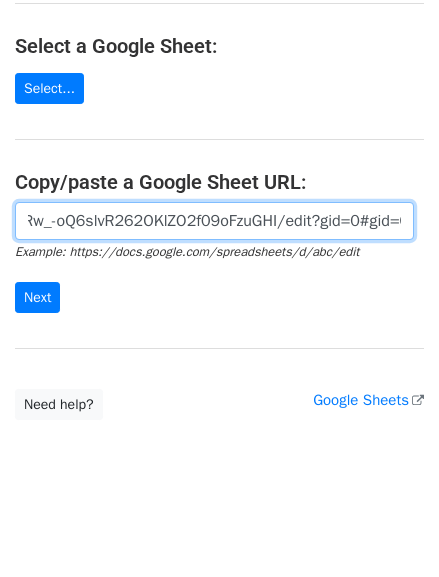 type on "https://docs.google.com/spreadsheets/d/1gb4RQmwS4e1nfRw_-oQ6slvR262OKlZO2f09oFzuGHI/edit?gid=0#gid=0" 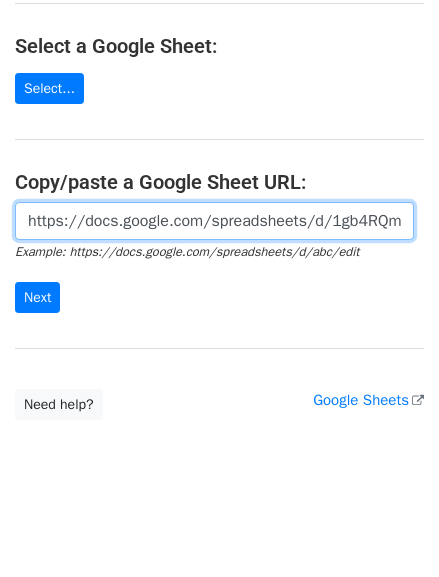 click on "https://docs.google.com/spreadsheets/d/1gb4RQmwS4e1nfRw_-oQ6slvR262OKlZO2f09oFzuGHI/edit?gid=0#gid=0" at bounding box center [214, 221] 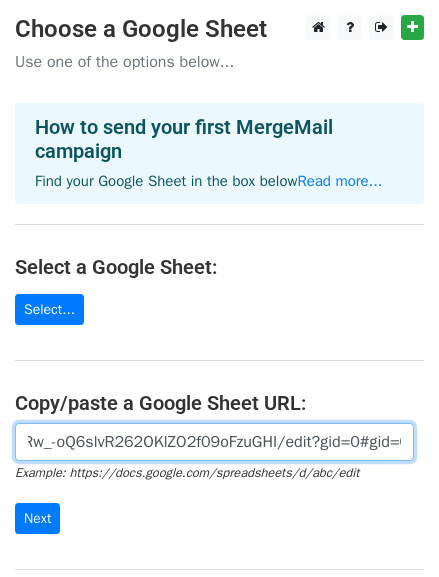 scroll, scrollTop: 221, scrollLeft: 0, axis: vertical 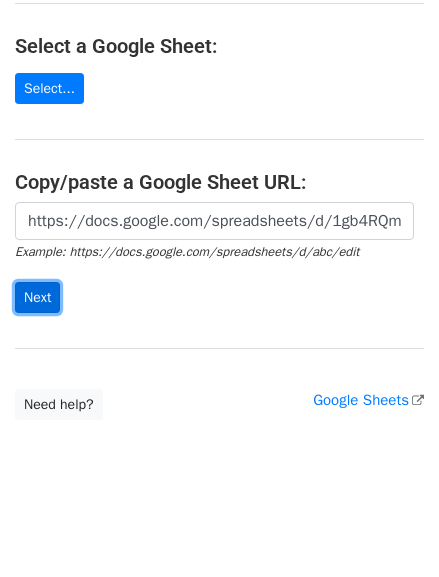 click on "Next" at bounding box center (37, 297) 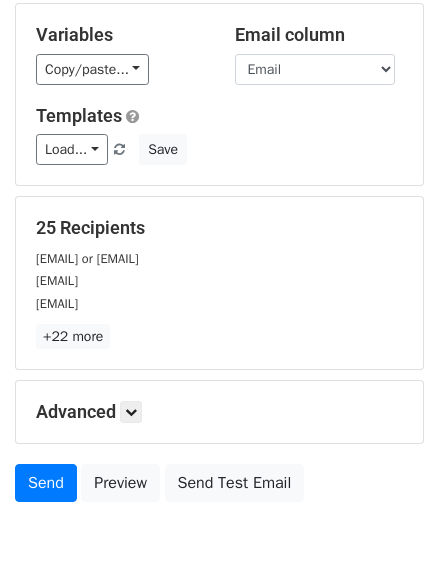 scroll, scrollTop: 276, scrollLeft: 0, axis: vertical 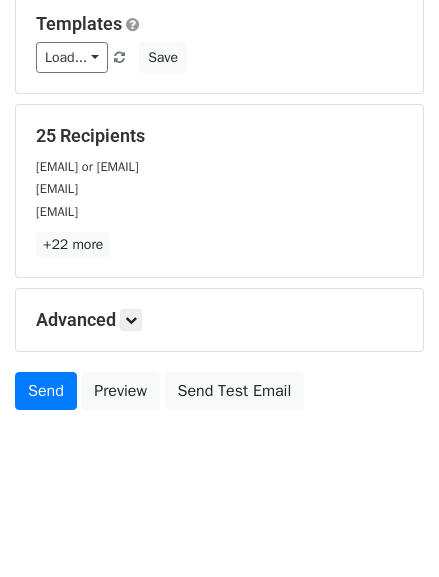 click on "New Campaign
Daily emails left: 50
Google Sheet:
Untitled spreadsheet
1. Write your email in Gmail
2. Click
Send
Variables
Copy/paste...
{{Name}}
{{Email}}
Email column
Name
Email
Templates
Load...
No templates saved
Save
25 Recipients
leilanii@email.com or leilaniirivilla@gmail.com
jenningsdorothea@gmail.com
aqui.ciceron@gmail.com
+22 more
25 Recipients
×
leilanii@email.com or leilaniirivilla@gmail.com
jenningsdorothea@gmail.com
aqui.ciceron@gmail.com
kristellopez3098@gmail.com
fajardo_tessa@yahoo.com
mariyaluzfortes15@gmail.com
kristinemacaraeg818@gmail.com
inspired.by.lace@gmail.com
giajamias@gmail.com
magnoliafloristryph@gmail.com
ritute84@gmail.com
elvinaness@gmail.com" at bounding box center (219, 119) 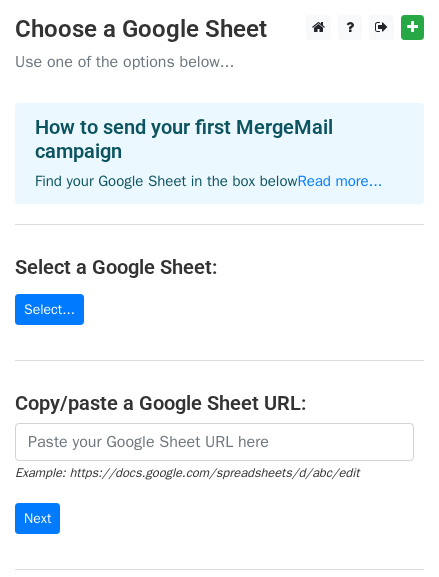 scroll, scrollTop: 221, scrollLeft: 0, axis: vertical 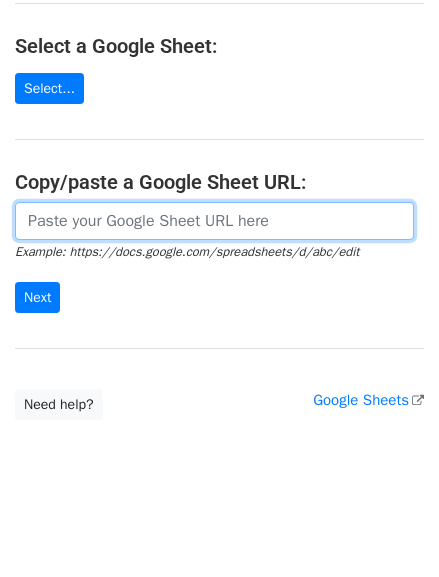 click at bounding box center [214, 221] 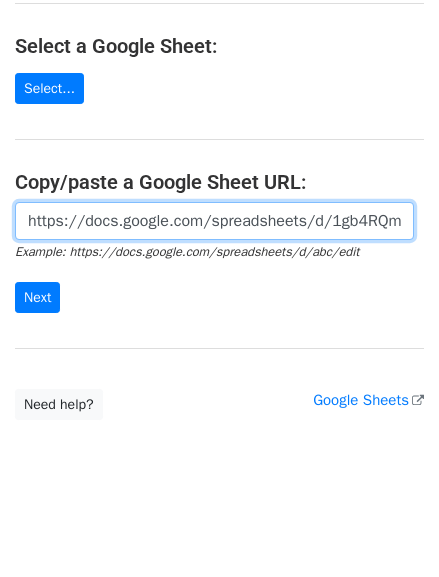 scroll, scrollTop: 0, scrollLeft: 440, axis: horizontal 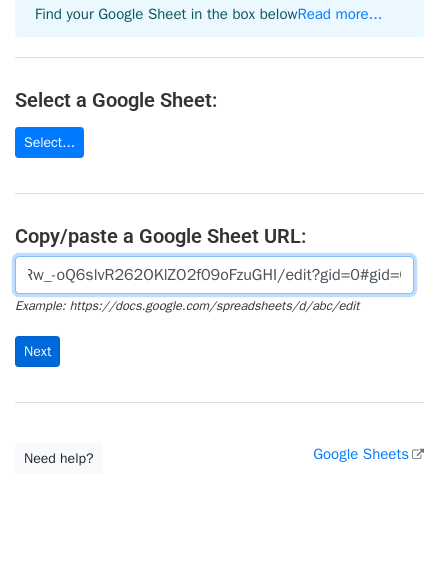 type on "https://docs.google.com/spreadsheets/d/1gb4RQmwS4e1nfRw_-oQ6slvR262OKlZO2f09oFzuGHI/edit?gid=0#gid=0" 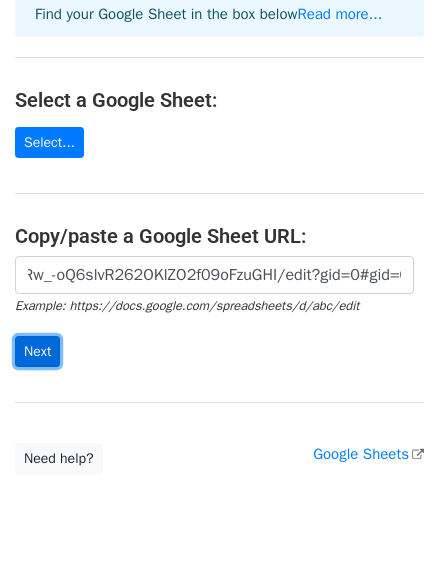 scroll, scrollTop: 0, scrollLeft: 0, axis: both 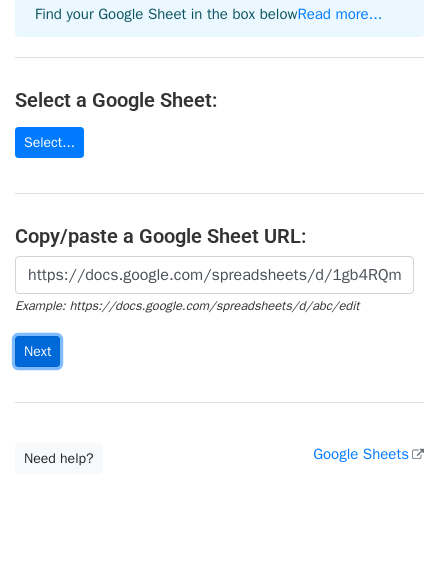 click on "Next" at bounding box center (37, 351) 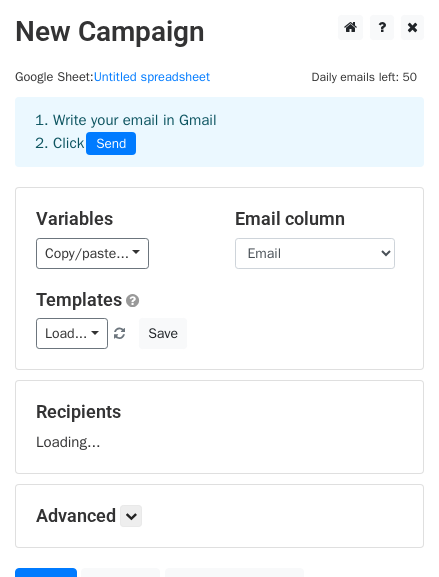 scroll, scrollTop: 0, scrollLeft: 0, axis: both 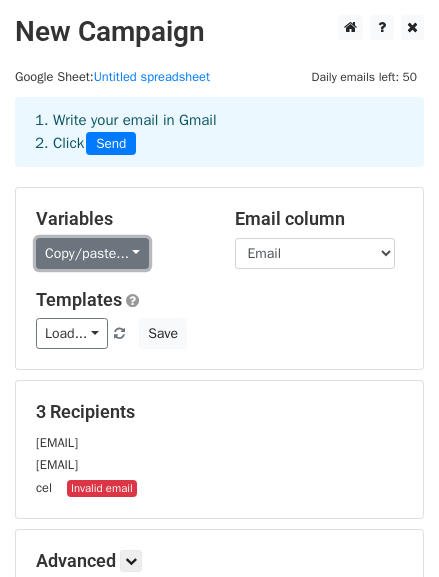 click on "Copy/paste..." at bounding box center [92, 253] 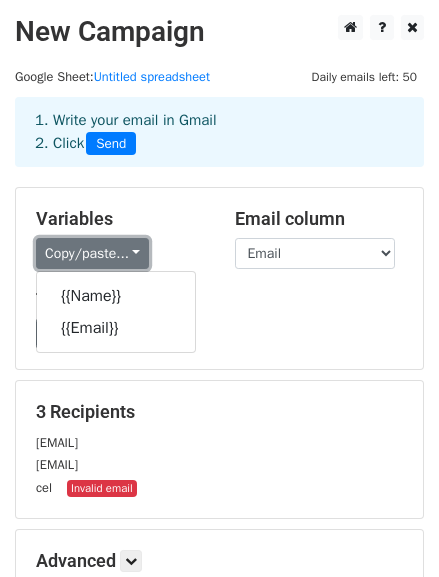 click on "Copy/paste..." at bounding box center [92, 253] 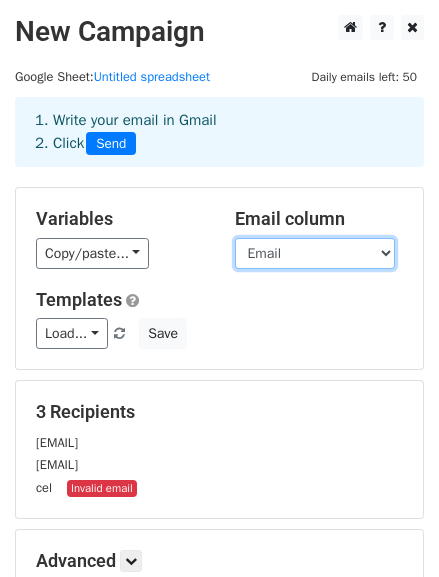 click on "Name
Email" at bounding box center (315, 253) 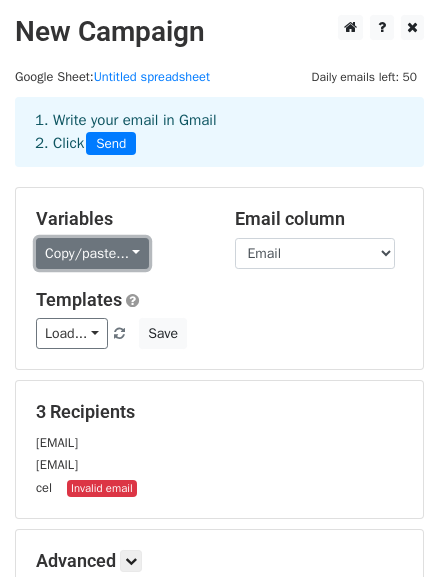 click on "Copy/paste..." at bounding box center (92, 253) 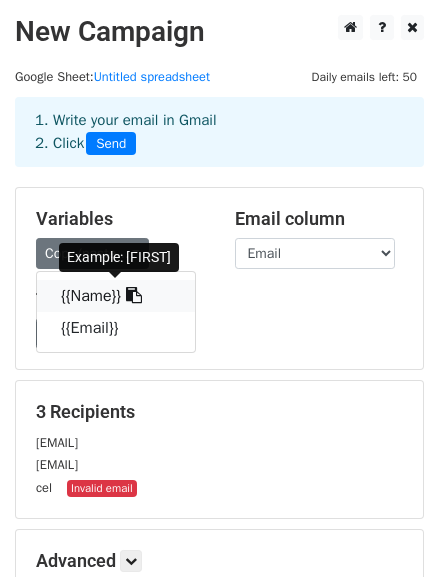 click on "{{Name}}" at bounding box center [116, 296] 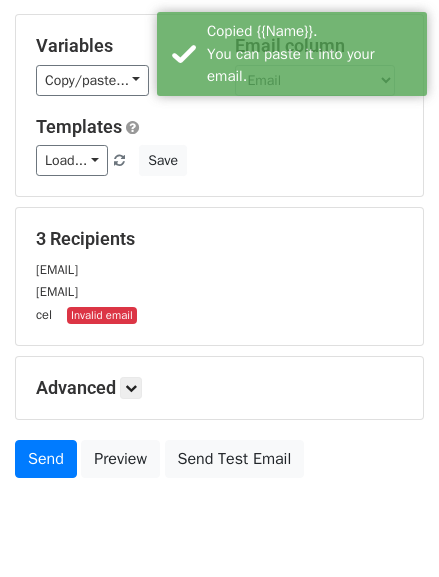 scroll, scrollTop: 181, scrollLeft: 0, axis: vertical 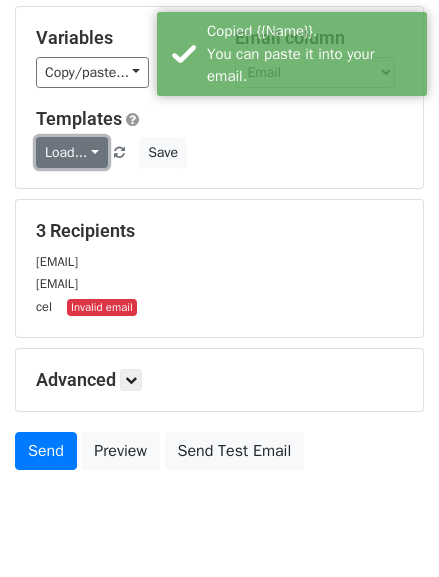 click on "Load..." at bounding box center [72, 152] 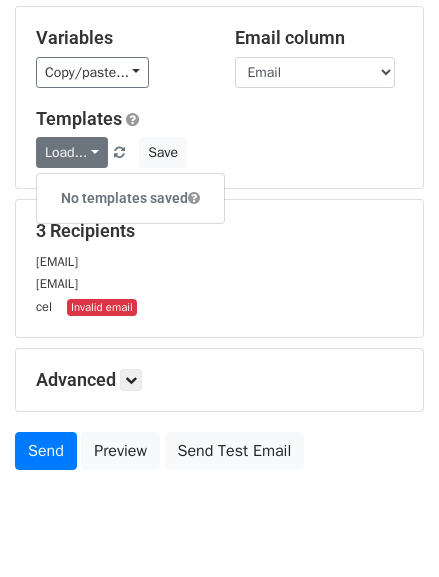 click on "Load...
No templates saved
Save" at bounding box center (219, 152) 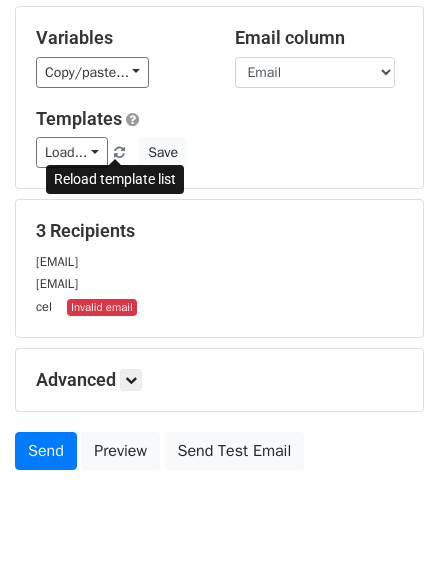 click at bounding box center (119, 153) 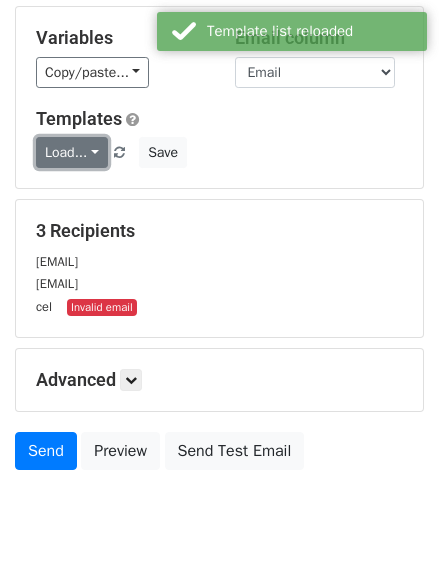 click on "Load..." at bounding box center (72, 152) 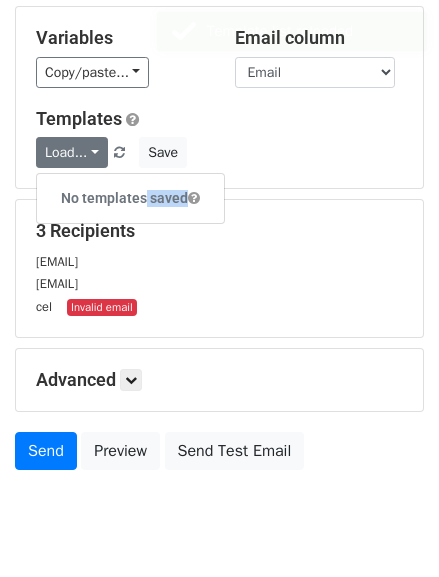 drag, startPoint x: 133, startPoint y: 200, endPoint x: 194, endPoint y: 199, distance: 61.008198 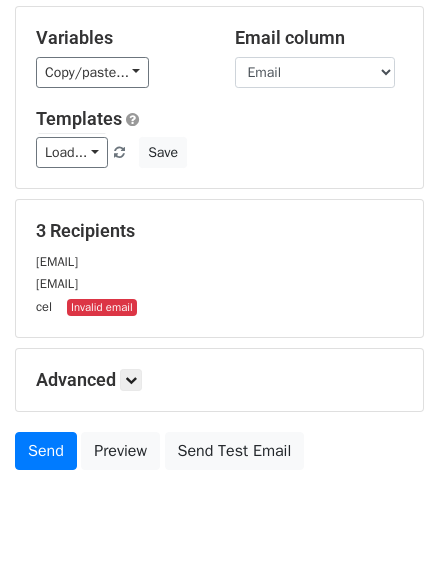 click on "3 Recipients
celinevillafane@gmail.com
gcvillafane@gmail.com
cel
Invalid email" at bounding box center (219, 268) 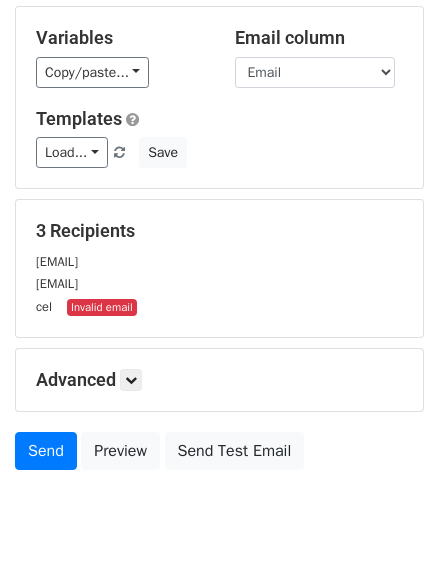 click on "Invalid email" at bounding box center [102, 307] 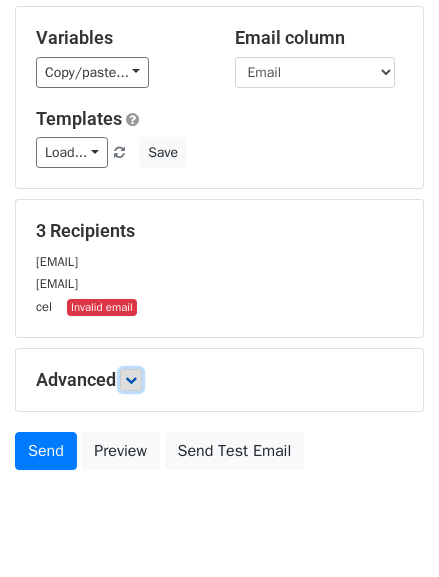 click at bounding box center [131, 380] 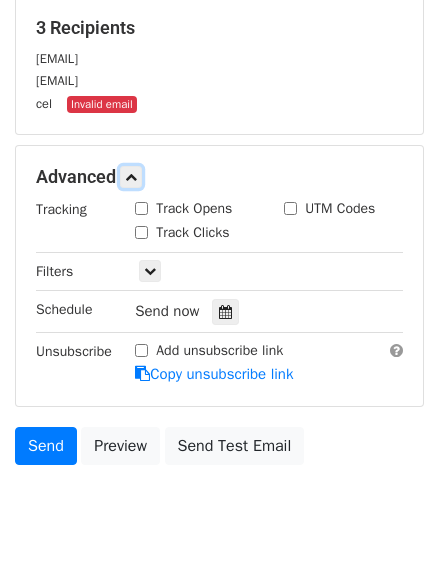 scroll, scrollTop: 386, scrollLeft: 0, axis: vertical 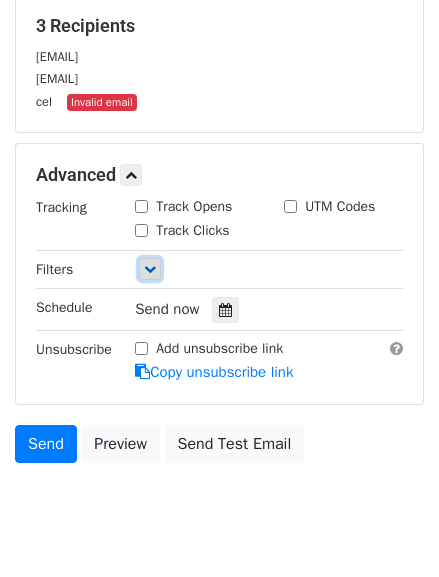 click at bounding box center (150, 269) 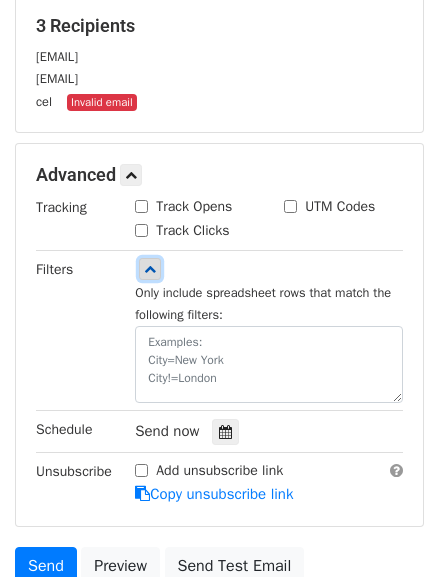 click at bounding box center (150, 269) 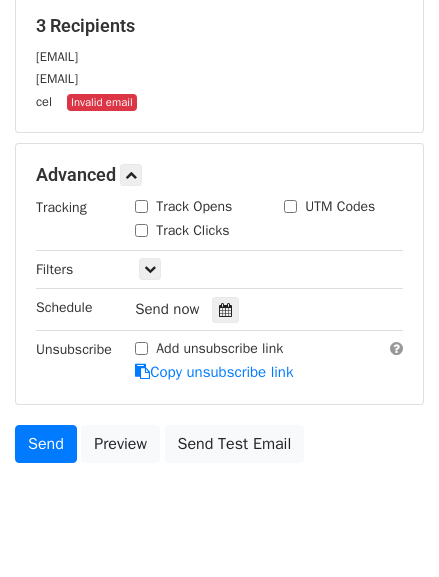 click on "Track Clicks" at bounding box center [141, 230] 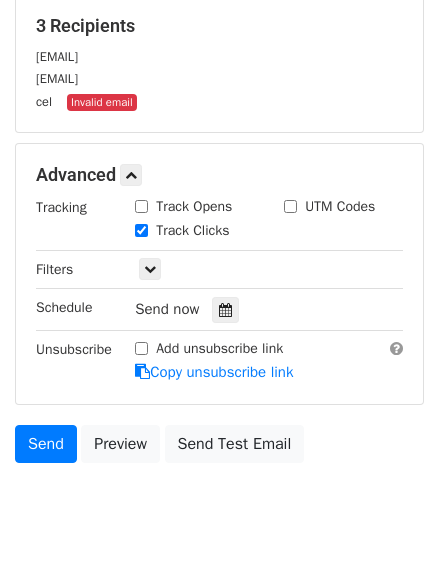 click on "Track Opens" at bounding box center (141, 206) 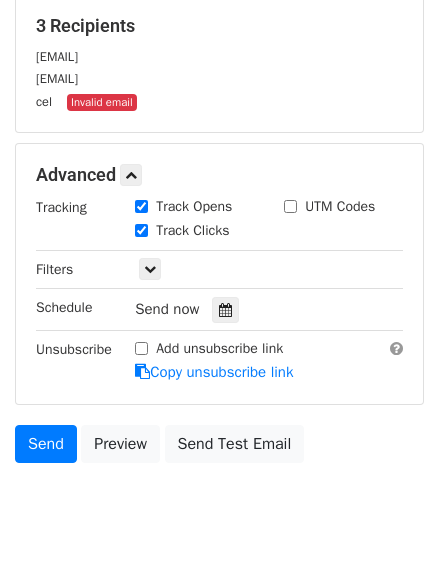 scroll, scrollTop: 436, scrollLeft: 0, axis: vertical 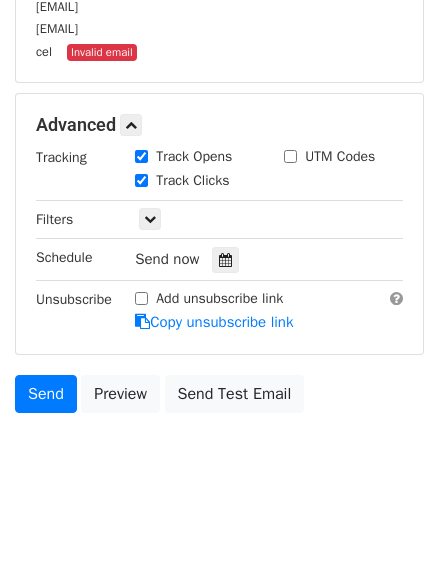 click on "New Campaign
Daily emails left: 50
Google Sheet:
Untitled spreadsheet
1. Write your email in Gmail
2. Click
Send
Variables
Copy/paste...
{{Name}}
{{Email}}
Email column
Name
Email
Templates
Load...
No templates saved
Save
3 Recipients
celinevillafane@gmail.com
gcvillafane@gmail.com
cel
Invalid email
Advanced
Tracking
Track Opens
UTM Codes
Track Clicks
Filters
Only include spreadsheet rows that match the following filters:
Schedule
Send now
Unsubscribe
Add unsubscribe link
Copy unsubscribe link
Send
Preview
Send Test Email
August September October November December 2025" at bounding box center (219, 41) 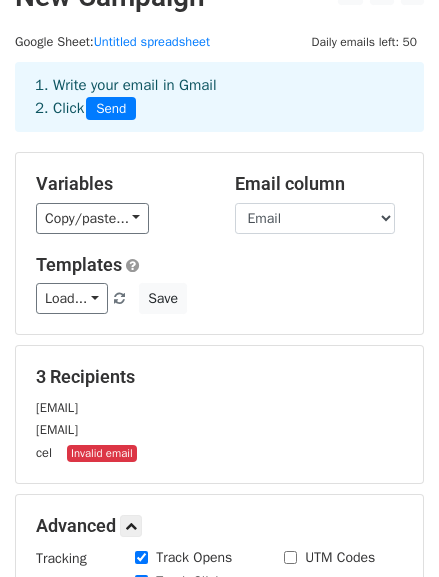 scroll, scrollTop: 0, scrollLeft: 0, axis: both 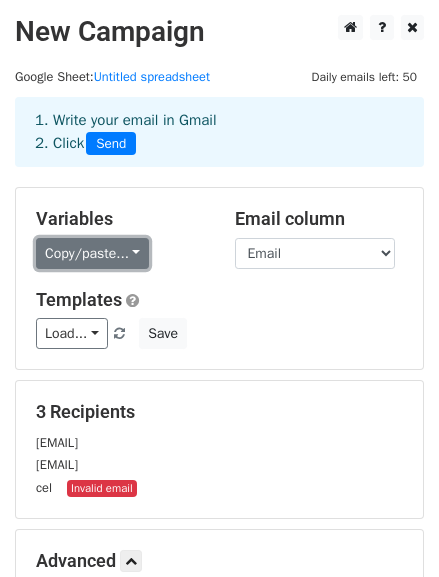 click on "Copy/paste..." at bounding box center [92, 253] 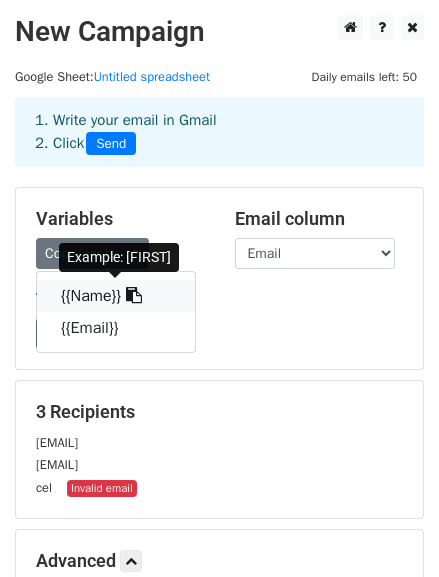 click on "{{Name}}" at bounding box center (116, 296) 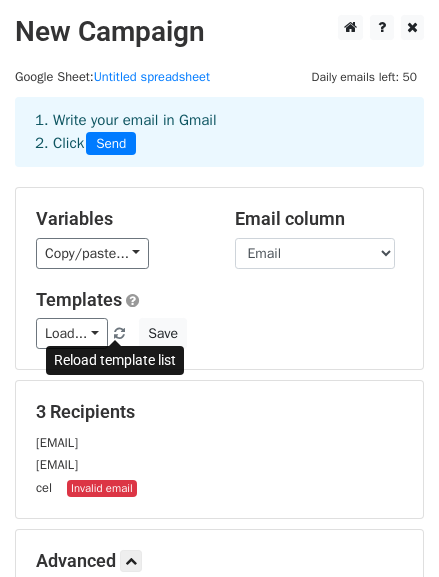 click at bounding box center (120, 334) 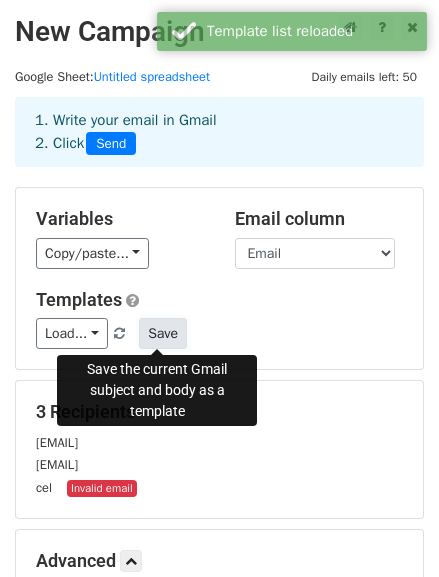 click on "Save" at bounding box center (163, 333) 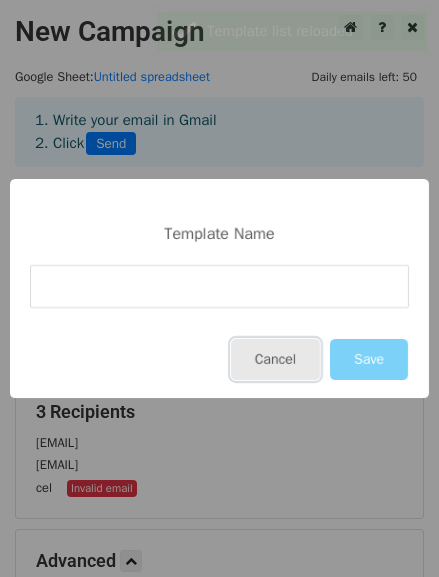 click on "Cancel" at bounding box center [275, 359] 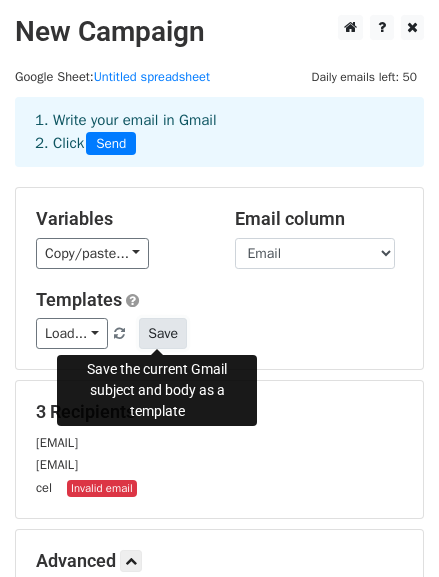 click on "Save" at bounding box center [163, 333] 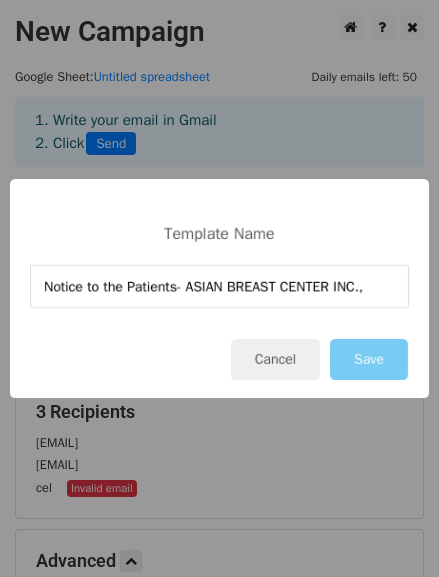 type on "Notice to the Patients- ASIAN BREAST CENTER INC.," 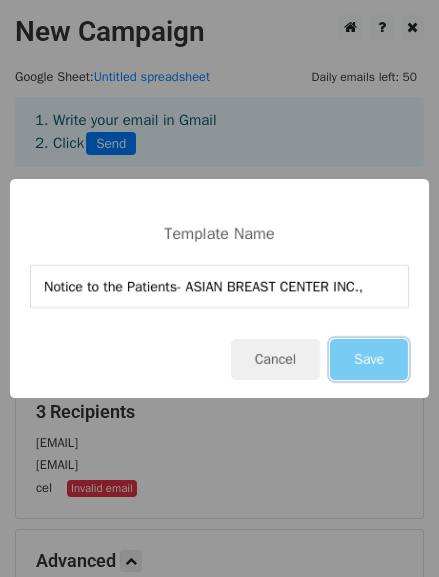 click on "Save" at bounding box center [369, 359] 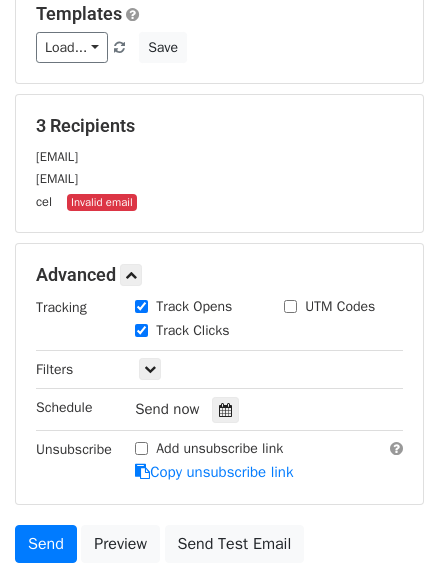 scroll, scrollTop: 287, scrollLeft: 0, axis: vertical 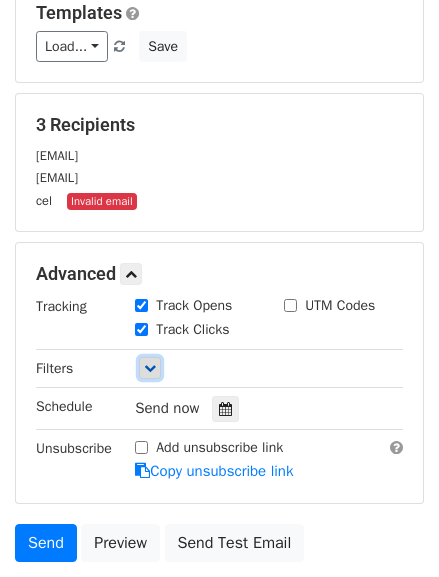 click at bounding box center [150, 368] 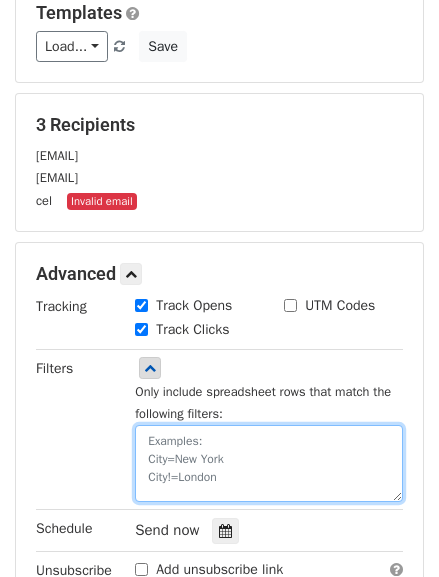 click at bounding box center [269, 463] 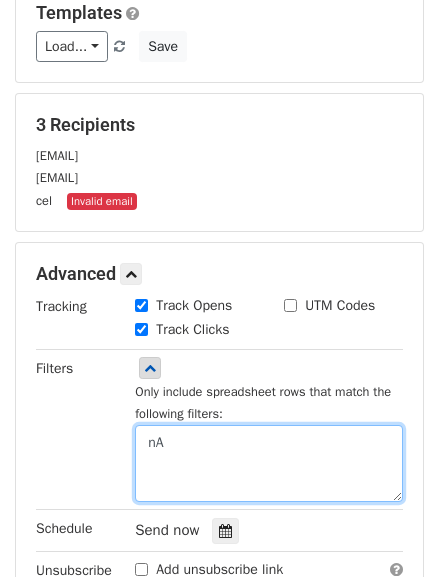 type on "n" 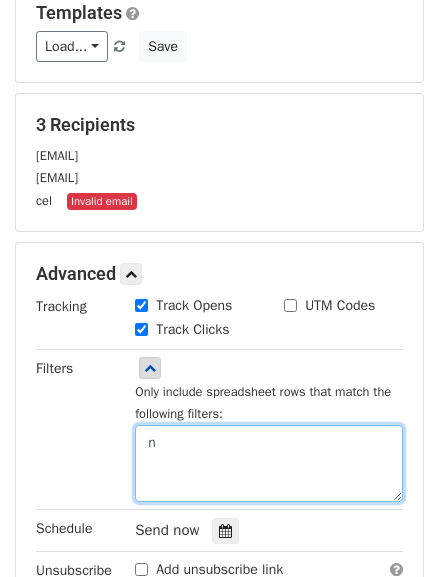 type 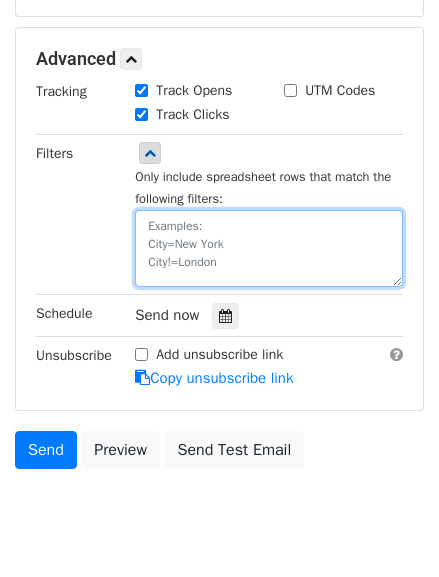 scroll, scrollTop: 506, scrollLeft: 0, axis: vertical 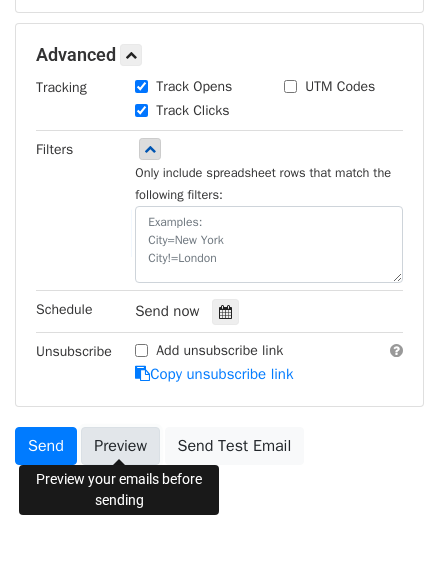 click on "Preview" at bounding box center [120, 446] 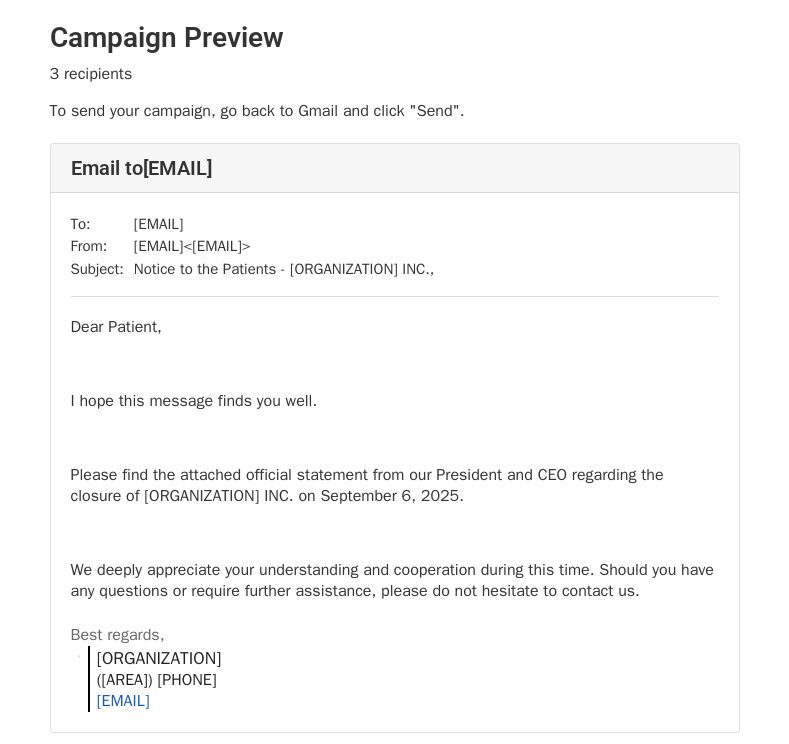 scroll, scrollTop: 0, scrollLeft: 0, axis: both 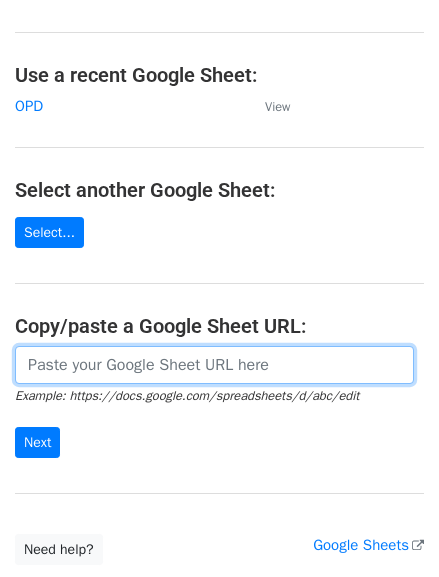click at bounding box center [214, 365] 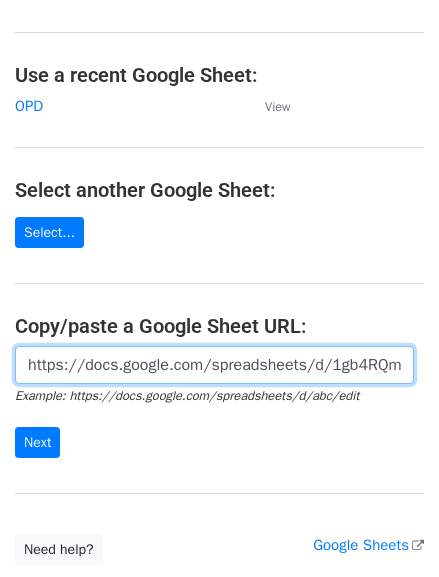click on "https://docs.google.com/spreadsheets/d/1gb4RQmwS4e1nfRw_-oQ6slvR262OKlZO2f09oFzuGHI/edit?gid=0#gid=0" at bounding box center [214, 365] 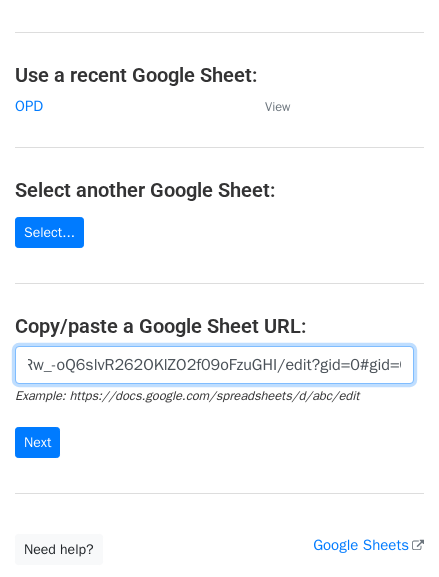scroll, scrollTop: 216, scrollLeft: 0, axis: vertical 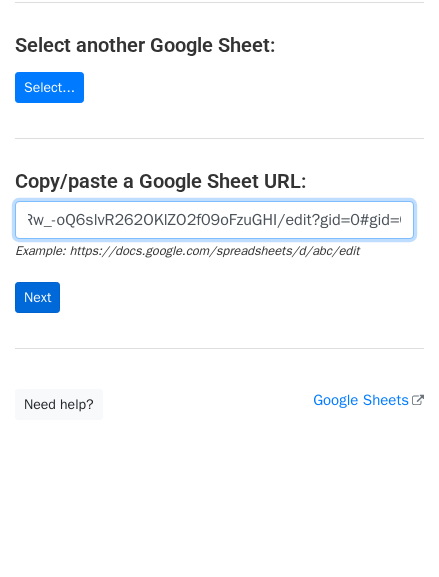 type on "https://docs.google.com/spreadsheets/d/1gb4RQmwS4e1nfRw_-oQ6slvR262OKlZO2f09oFzuGHI/edit?gid=0#gid=0" 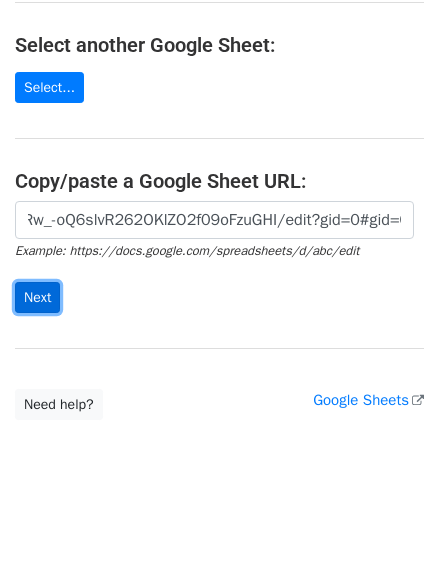 scroll, scrollTop: 0, scrollLeft: 0, axis: both 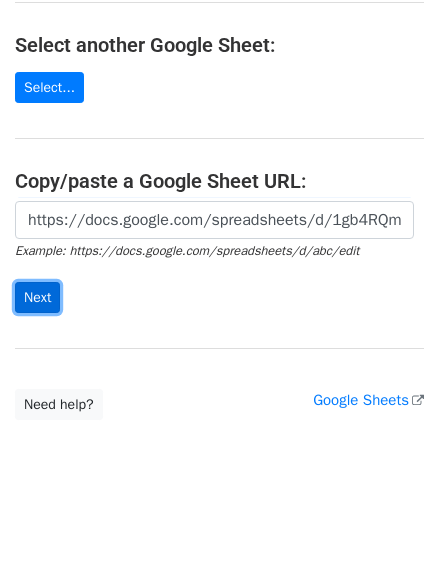 click on "Next" at bounding box center [37, 297] 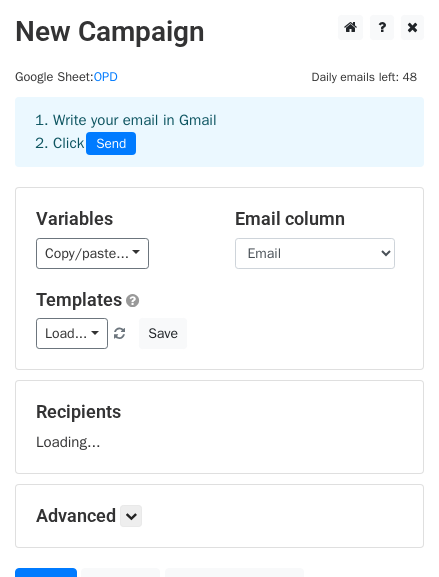 scroll, scrollTop: 0, scrollLeft: 0, axis: both 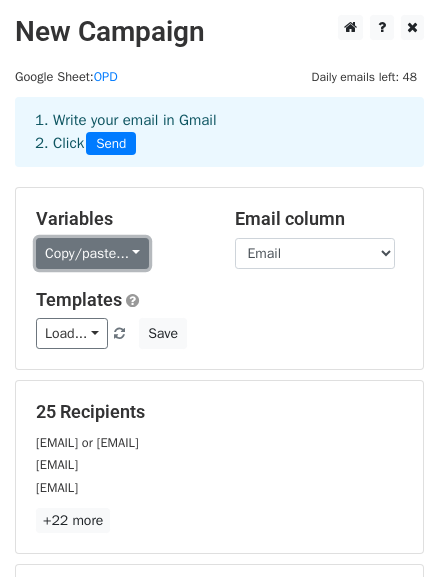 click on "Copy/paste..." at bounding box center [92, 253] 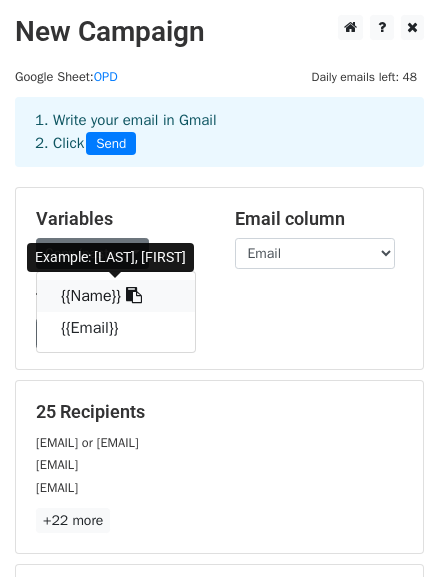 click on "{{Name}}" at bounding box center (116, 296) 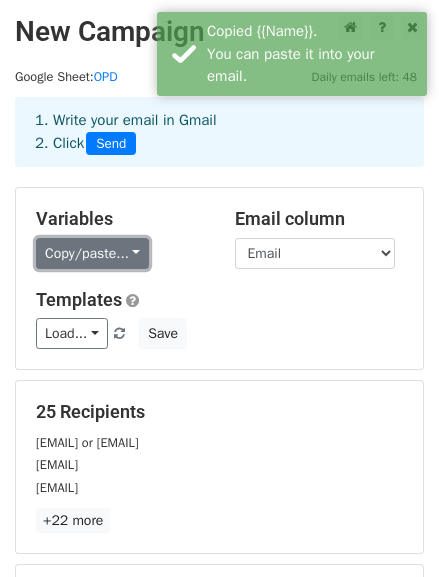 click on "Copy/paste..." at bounding box center [92, 253] 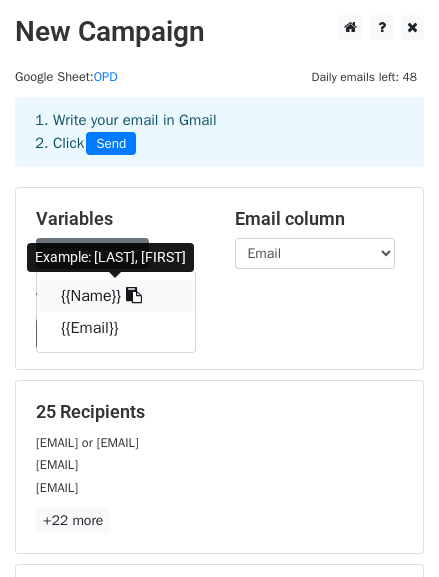 click at bounding box center [134, 295] 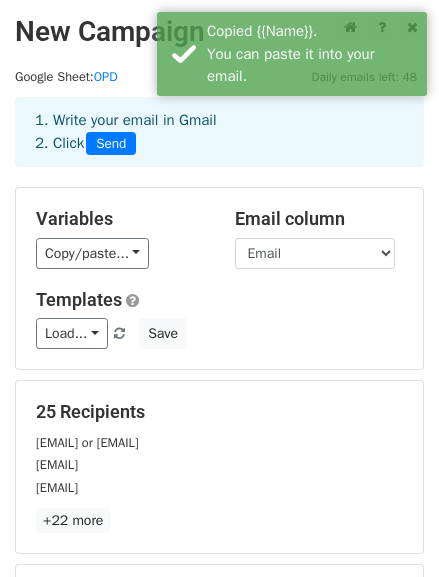 click on "Templates" at bounding box center [219, 300] 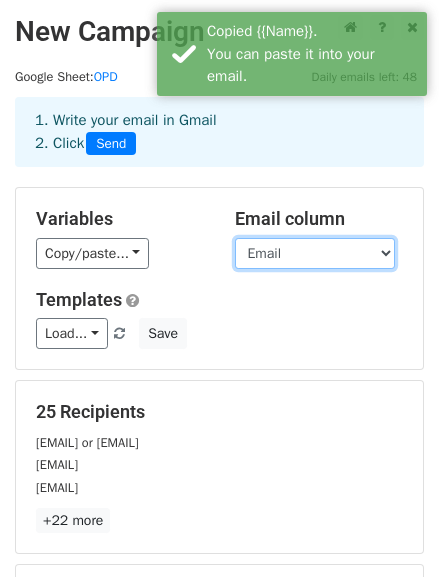 click on "Name
Email" at bounding box center [315, 253] 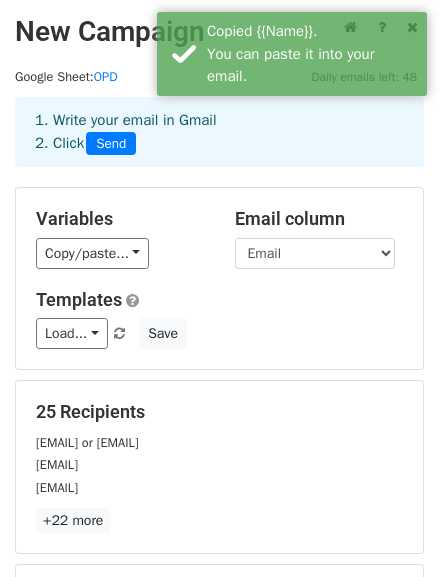 click on "Templates" at bounding box center [219, 300] 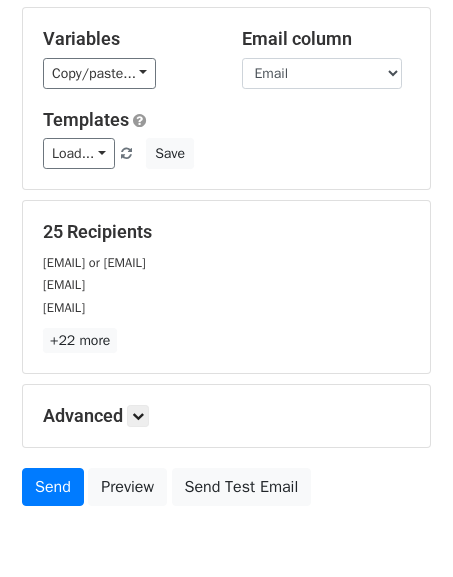 scroll, scrollTop: 181, scrollLeft: 0, axis: vertical 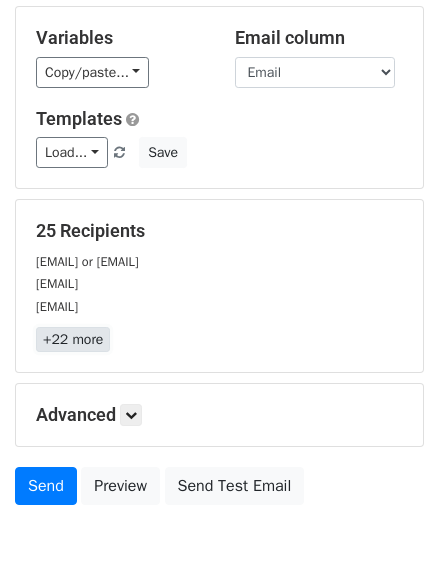 click on "+22 more" at bounding box center [73, 339] 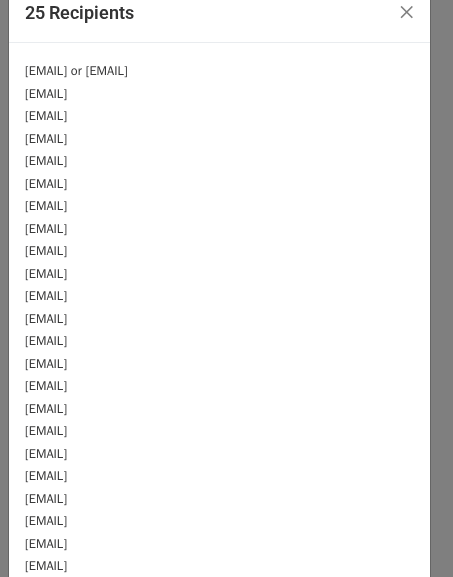 scroll, scrollTop: 24, scrollLeft: 0, axis: vertical 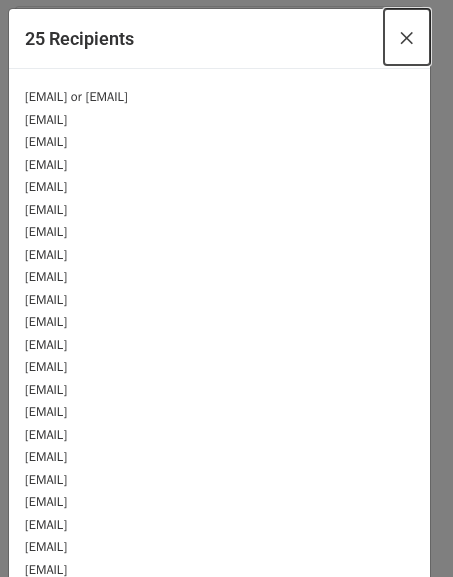 click on "×" at bounding box center (407, 37) 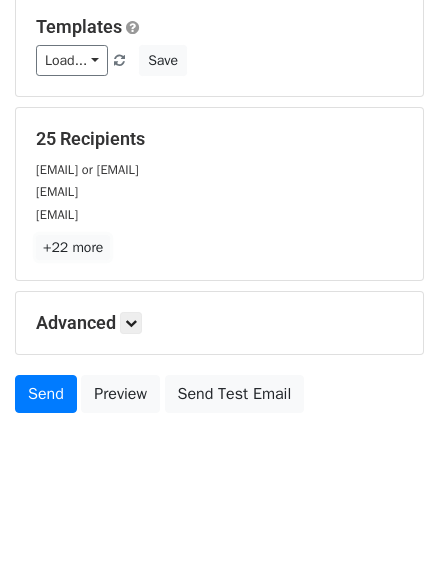 scroll, scrollTop: 276, scrollLeft: 0, axis: vertical 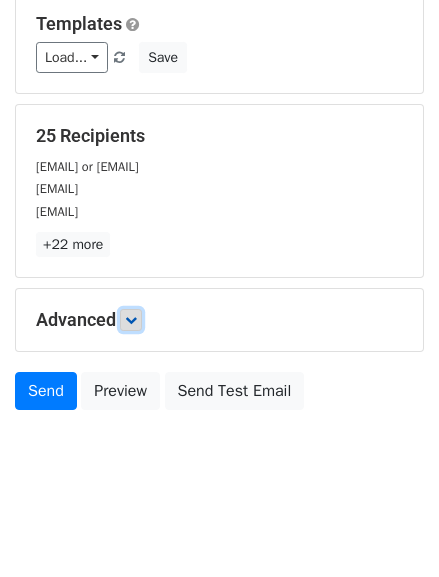 click at bounding box center (131, 320) 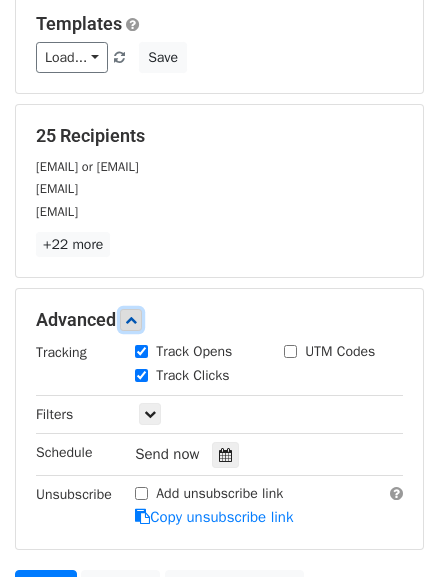scroll, scrollTop: 376, scrollLeft: 0, axis: vertical 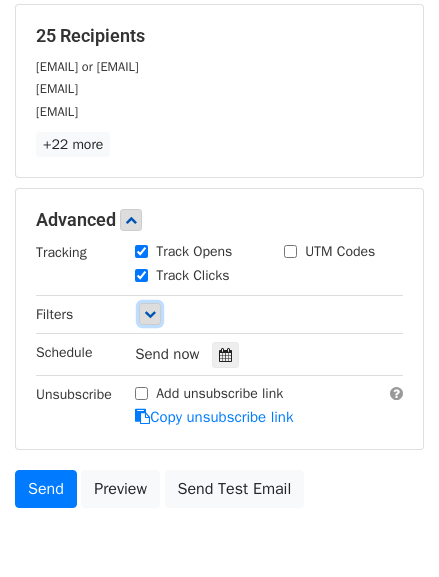 click at bounding box center (150, 314) 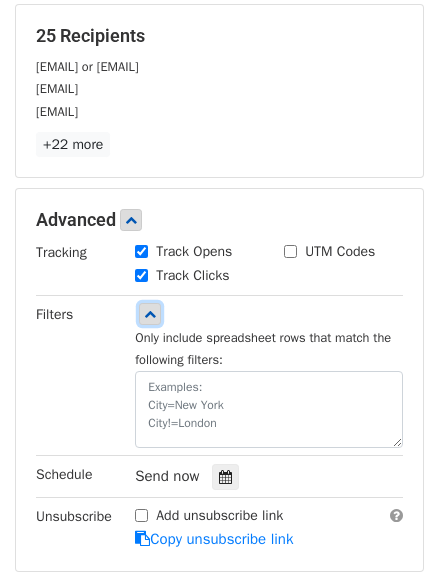 click at bounding box center (150, 314) 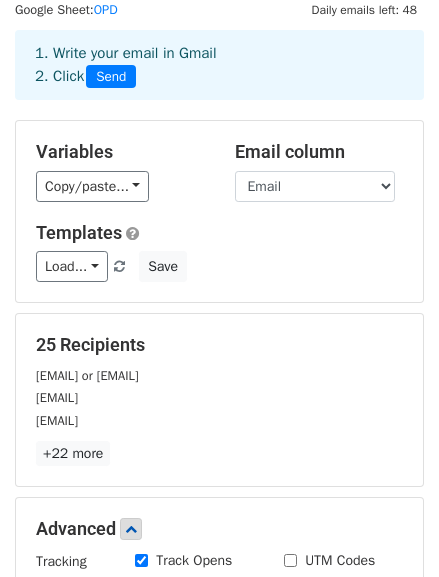 scroll, scrollTop: 0, scrollLeft: 0, axis: both 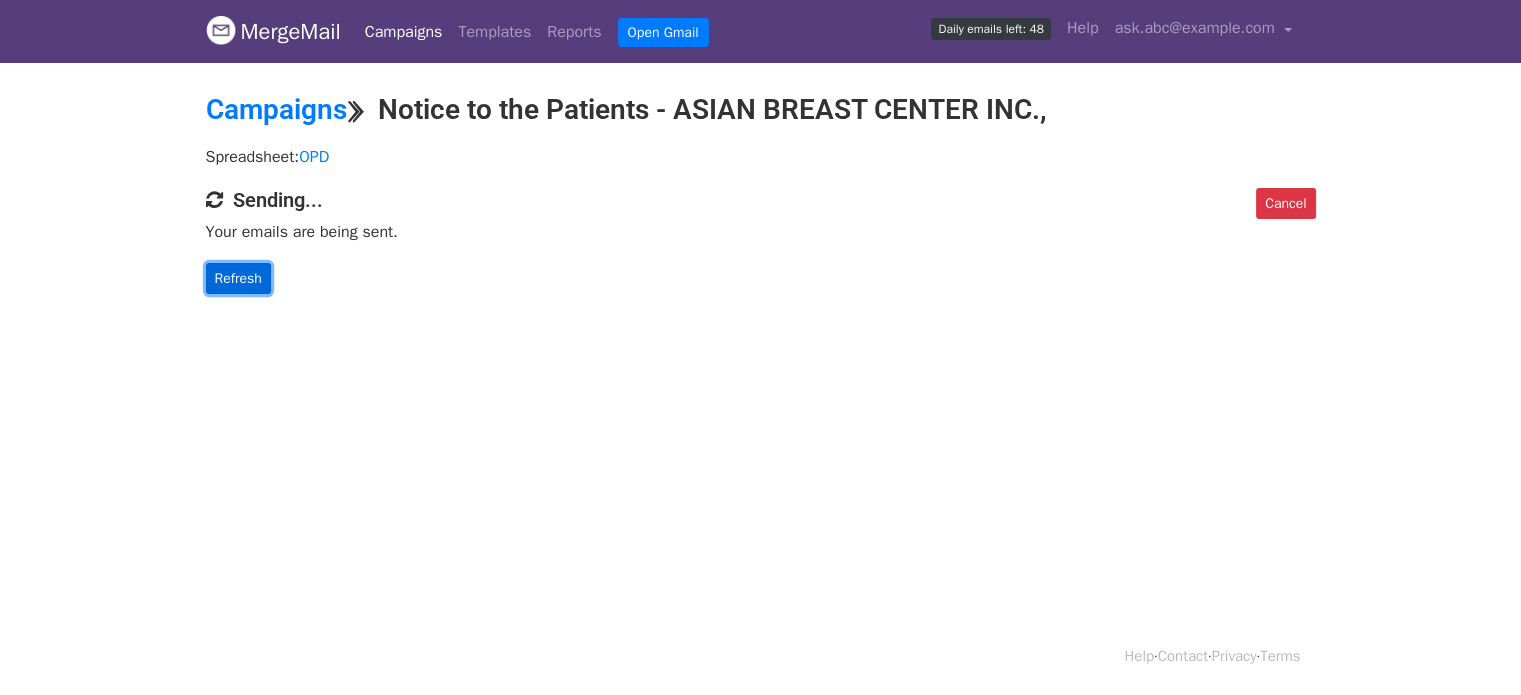 click on "Refresh" at bounding box center [238, 278] 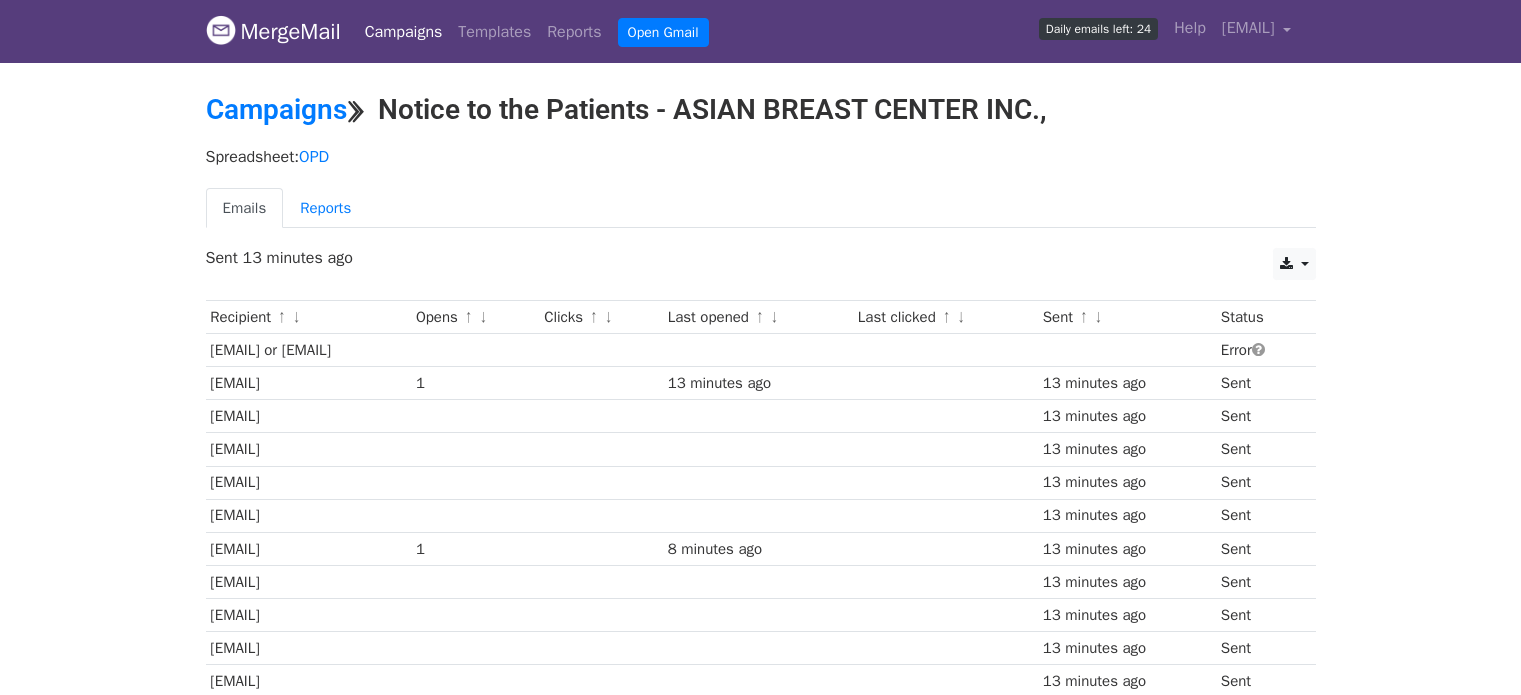 scroll, scrollTop: 0, scrollLeft: 0, axis: both 